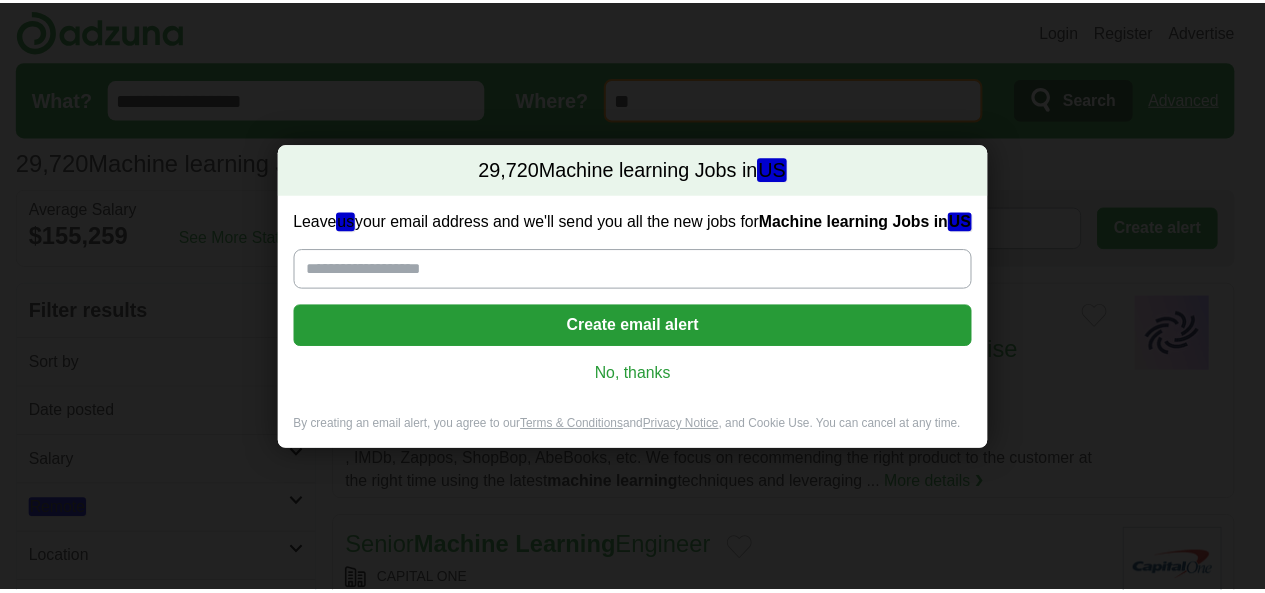 scroll, scrollTop: 0, scrollLeft: 0, axis: both 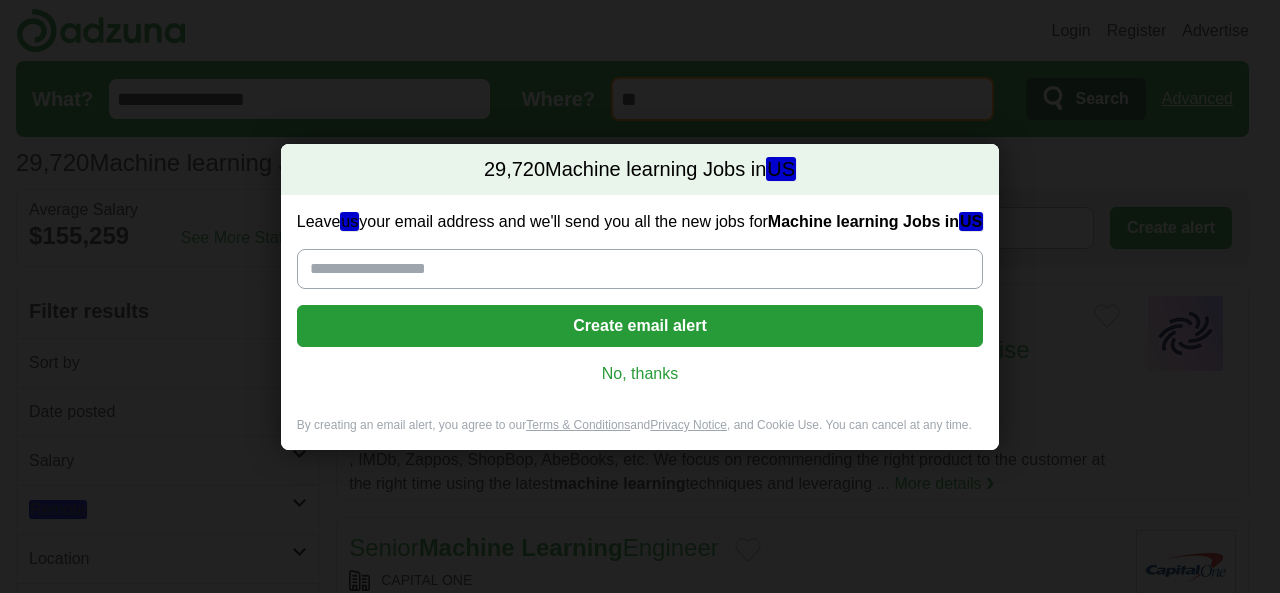 click on "No, thanks" at bounding box center [640, 374] 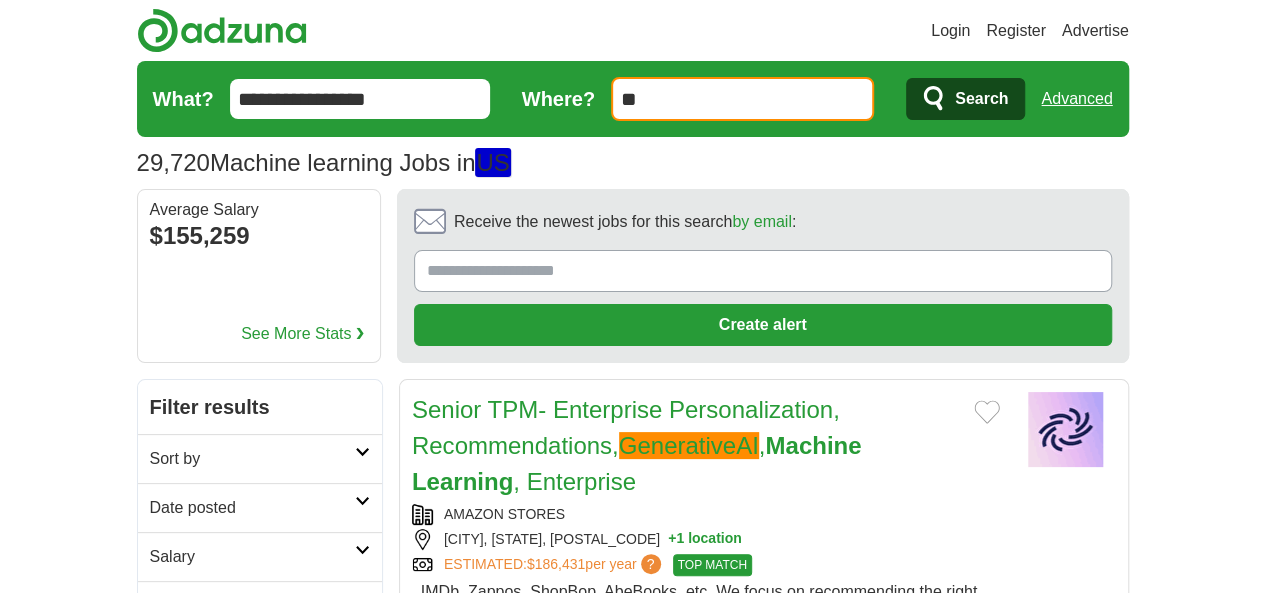 drag, startPoint x: 315, startPoint y: 97, endPoint x: 100, endPoint y: 83, distance: 215.45534 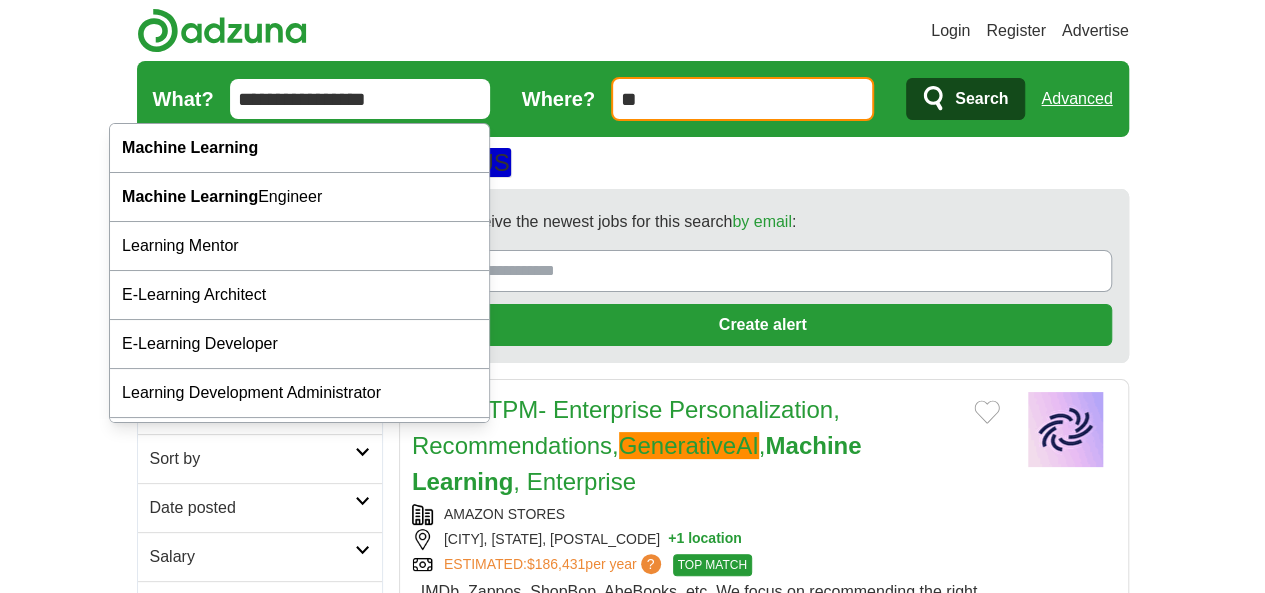 click on "Search" at bounding box center (965, 99) 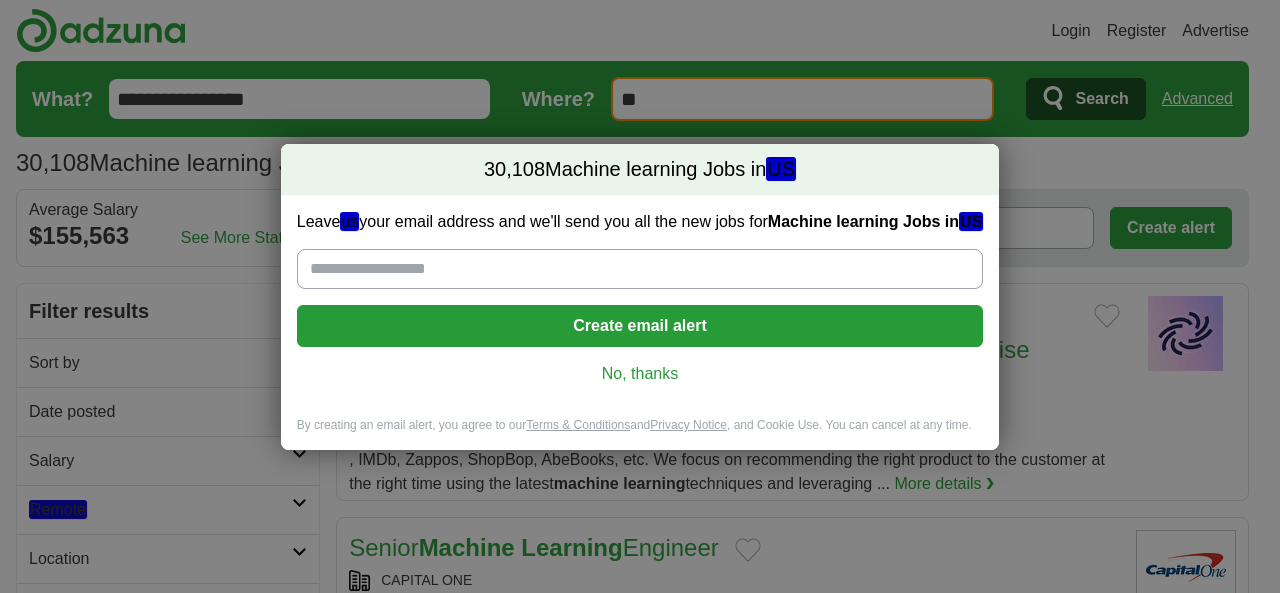 type on "**********" 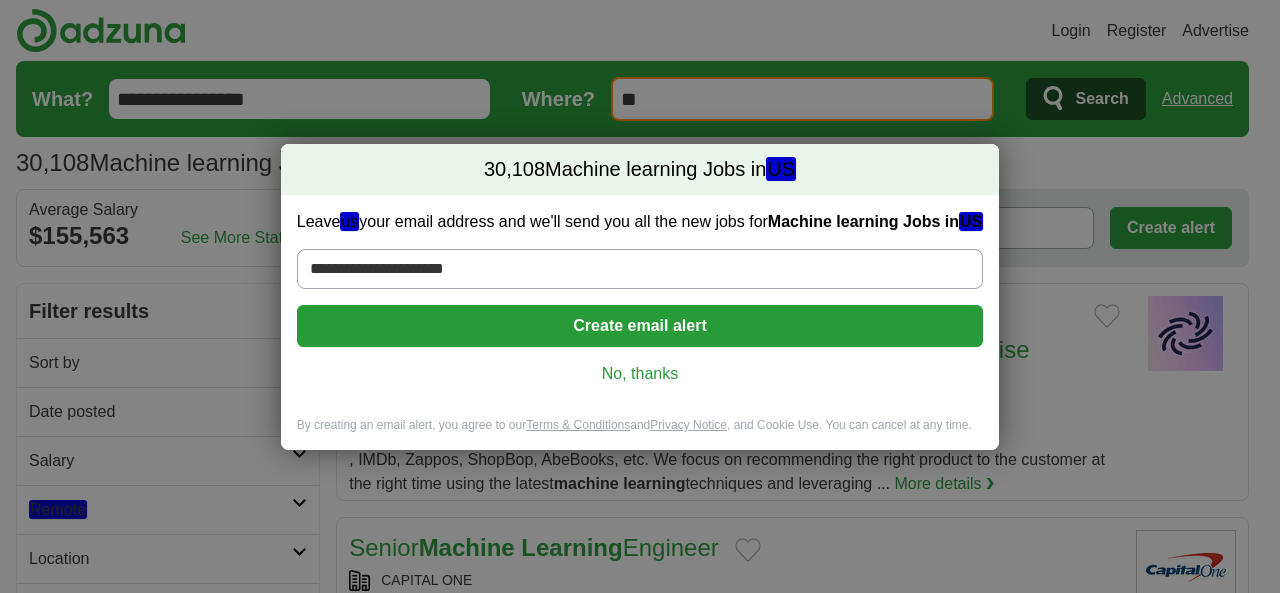 type on "**********" 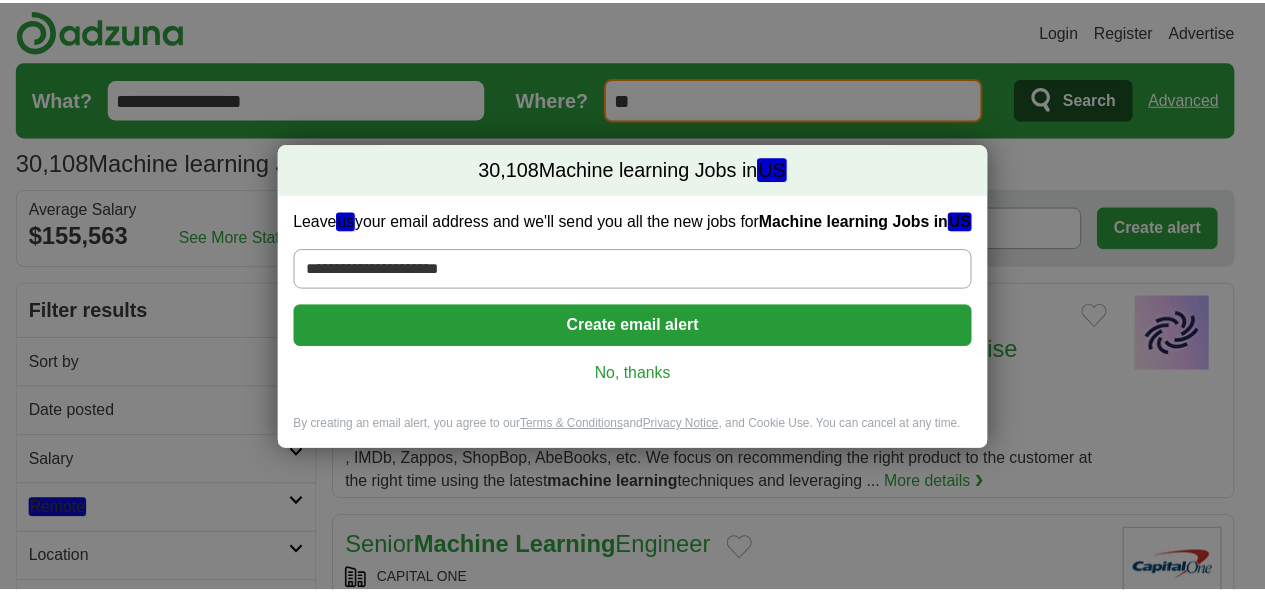 scroll, scrollTop: 0, scrollLeft: 0, axis: both 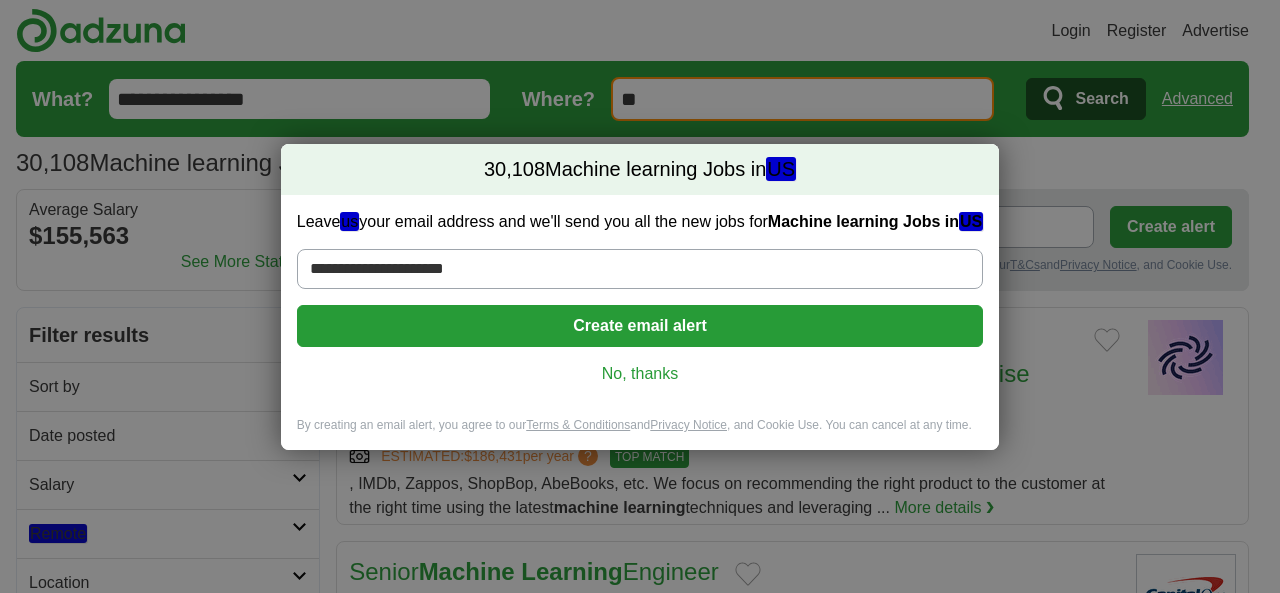 click on "No, thanks" at bounding box center [640, 374] 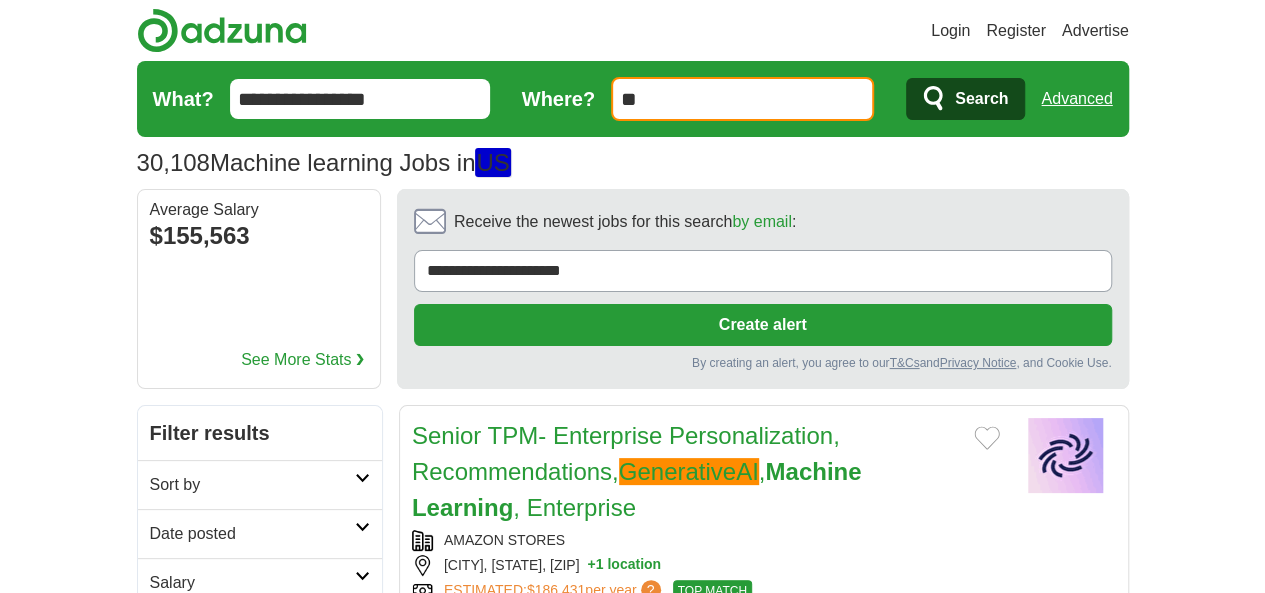 drag, startPoint x: 596, startPoint y: 355, endPoint x: 373, endPoint y: 343, distance: 223.32263 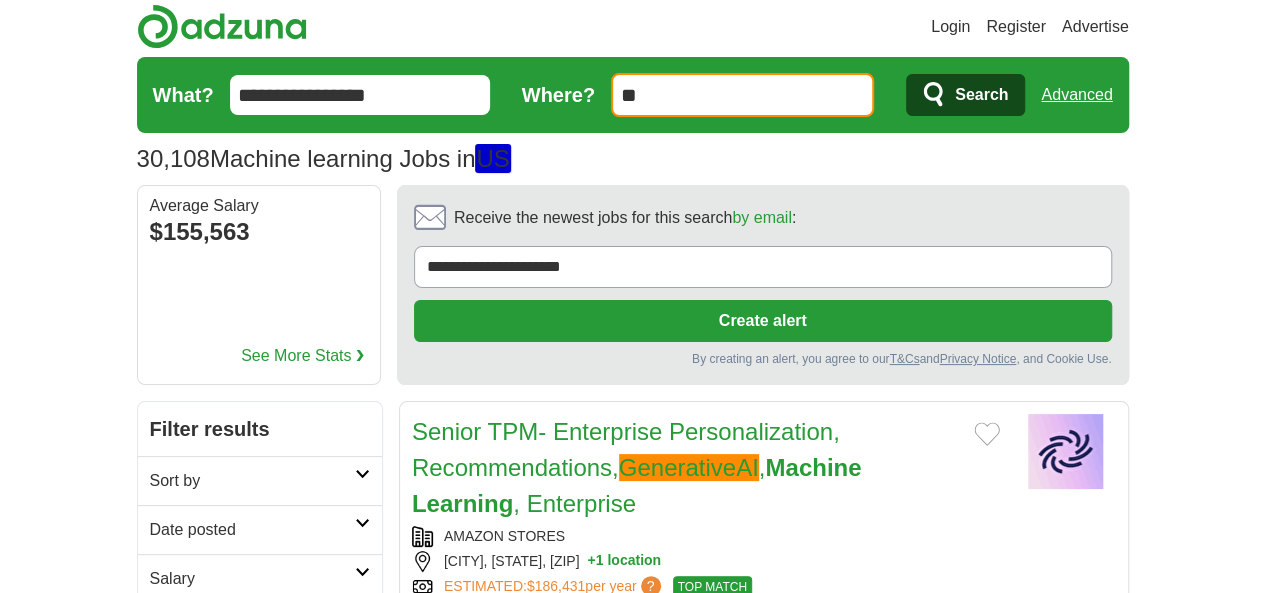 scroll, scrollTop: 0, scrollLeft: 0, axis: both 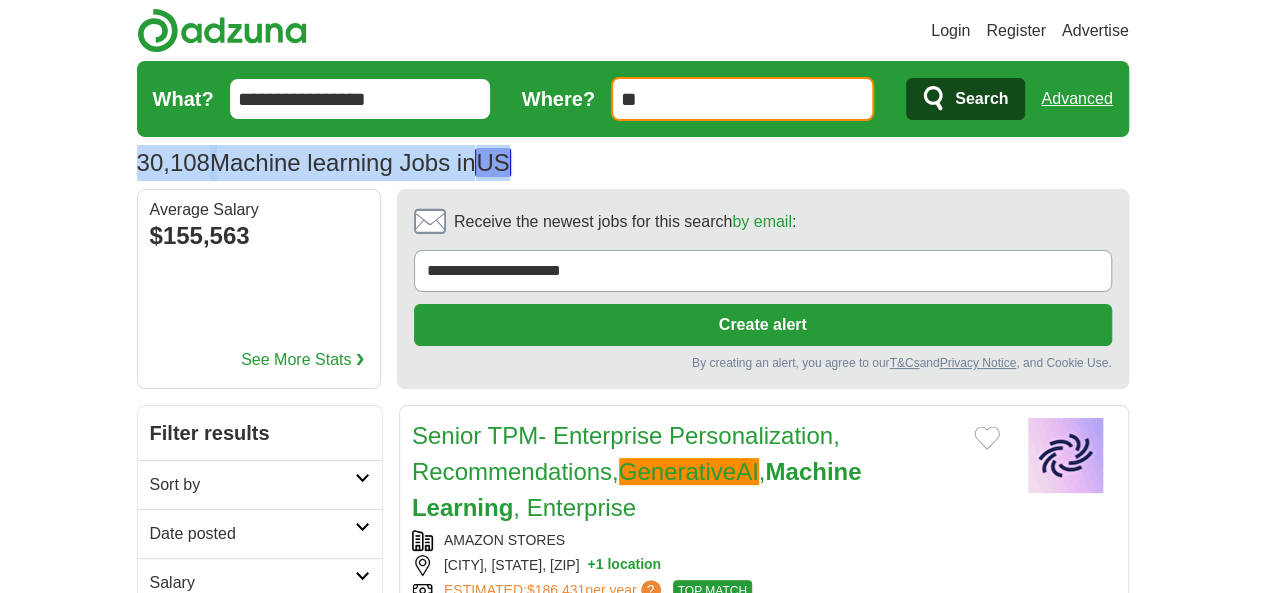drag, startPoint x: 0, startPoint y: 158, endPoint x: 428, endPoint y: 144, distance: 428.2289 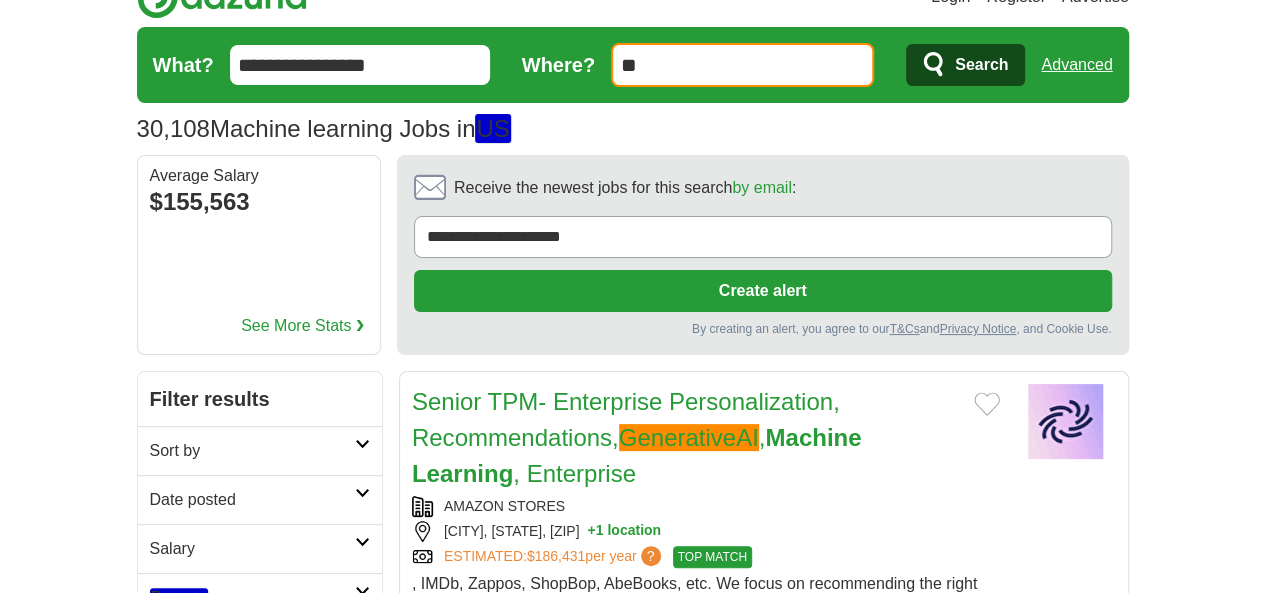 scroll, scrollTop: 100, scrollLeft: 0, axis: vertical 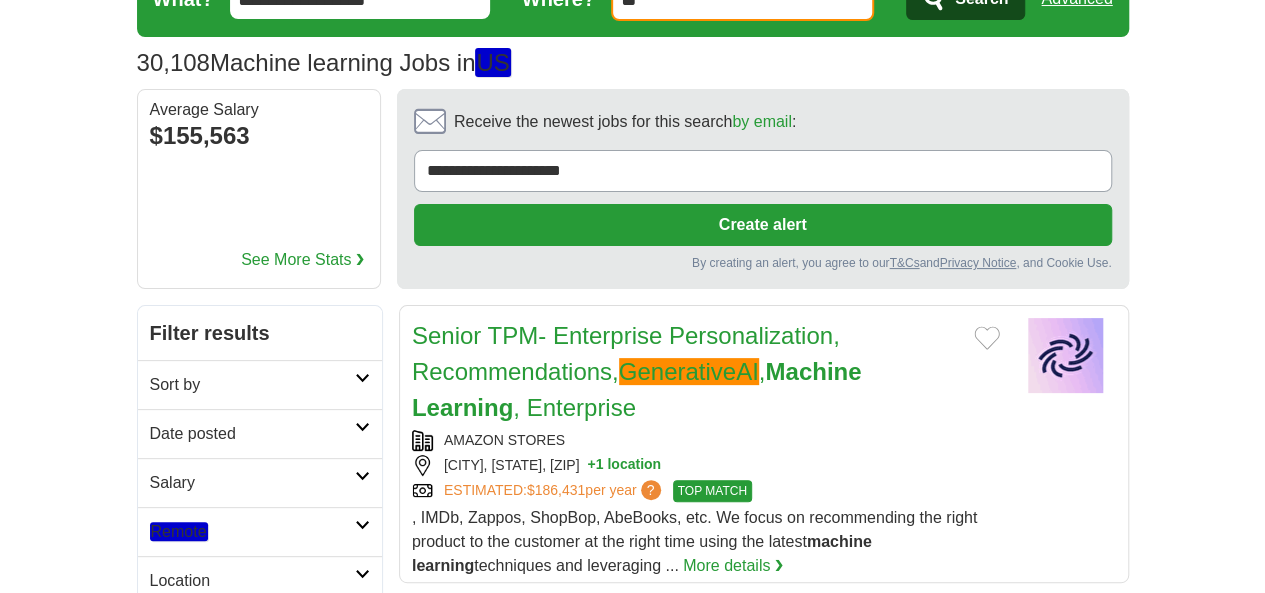 click on "Remote" at bounding box center (260, 531) 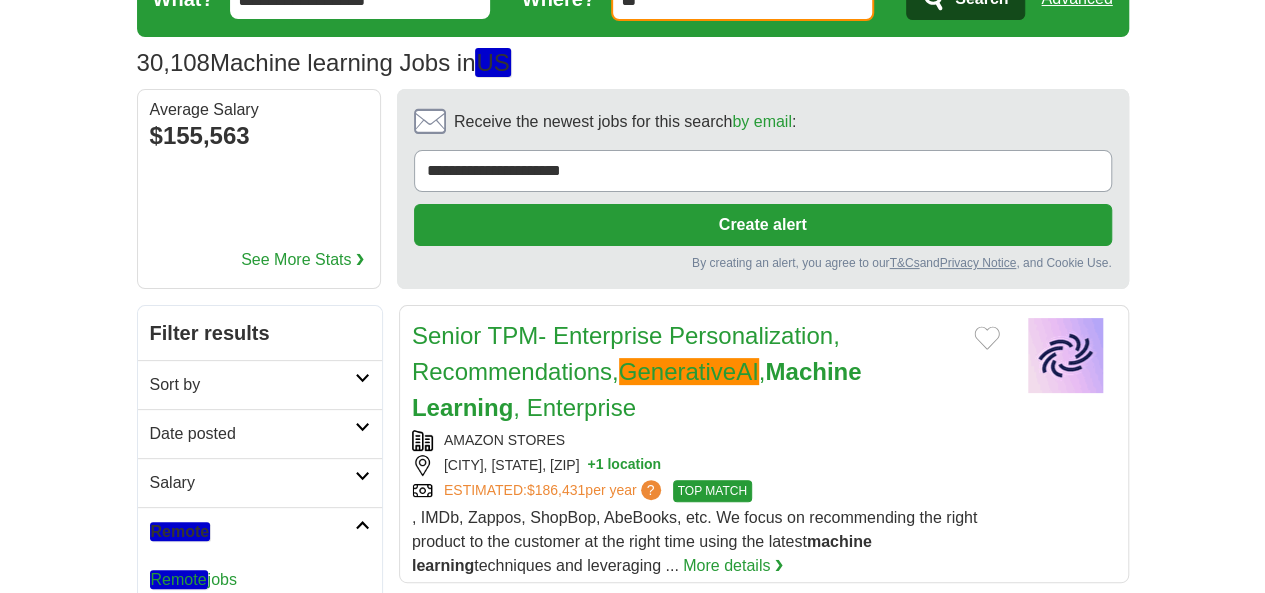 click on "Remote  jobs" at bounding box center (260, 580) 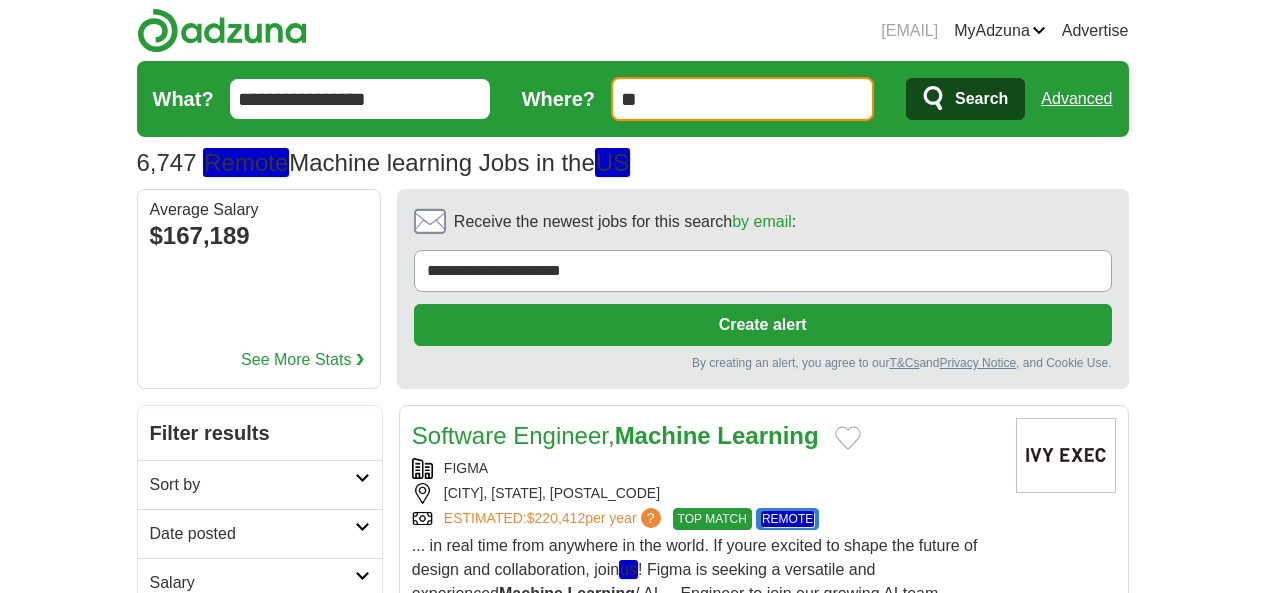 scroll, scrollTop: 200, scrollLeft: 0, axis: vertical 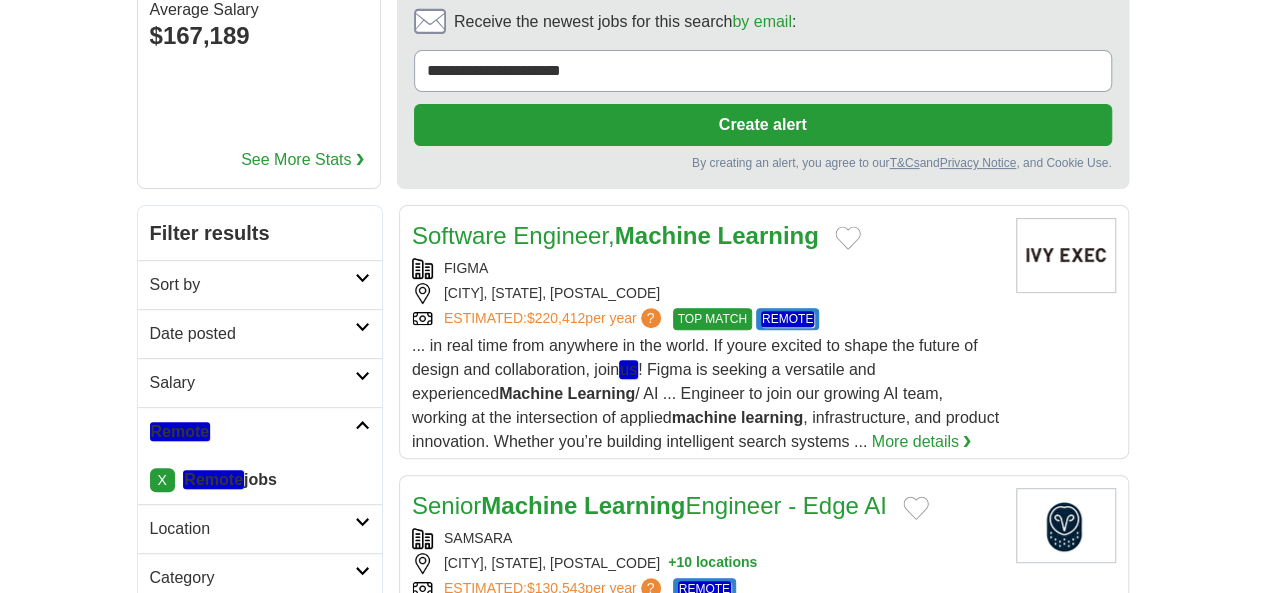 click on "[EMAIL]
MyAdzuna
Alerts
Favorites
Resumes
ApplyIQ
Preferences
Posted jobs
Logout
Advertise
6,747
Remote  Machine learning Jobs in the  US
Salary
Salary
Select a salary range
Salary from
from $10,000
from $20,000 from $40,000" at bounding box center (633, 1687) 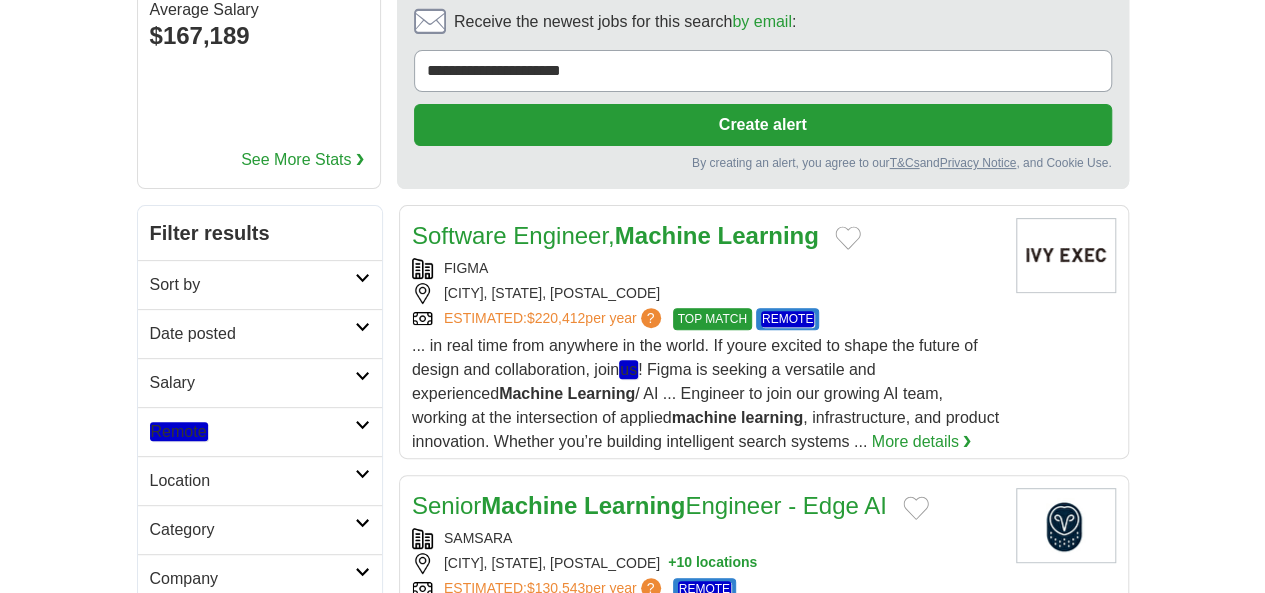 click on "Remote" at bounding box center [252, 432] 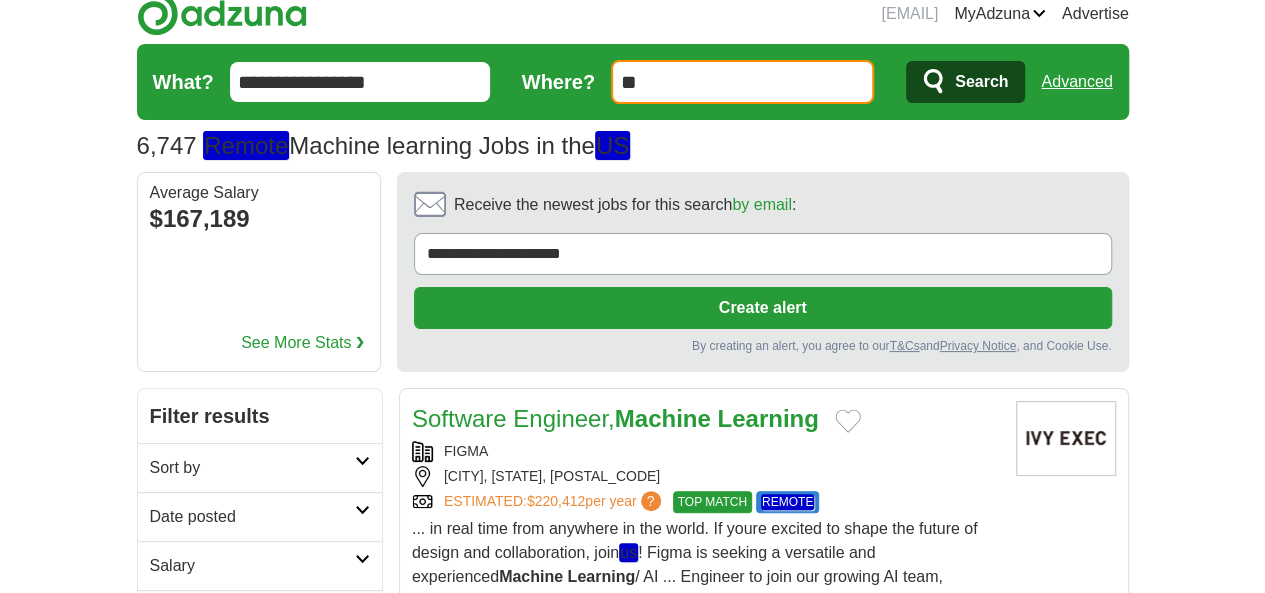 scroll, scrollTop: 0, scrollLeft: 0, axis: both 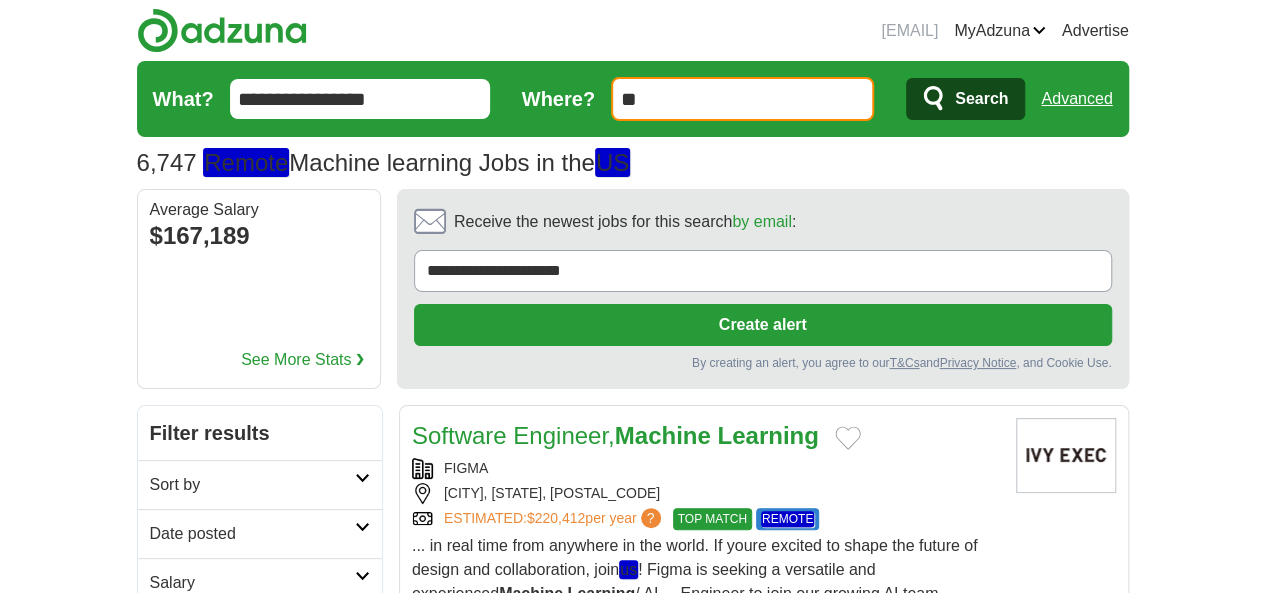 drag, startPoint x: 403, startPoint y: 341, endPoint x: 0, endPoint y: 353, distance: 403.17862 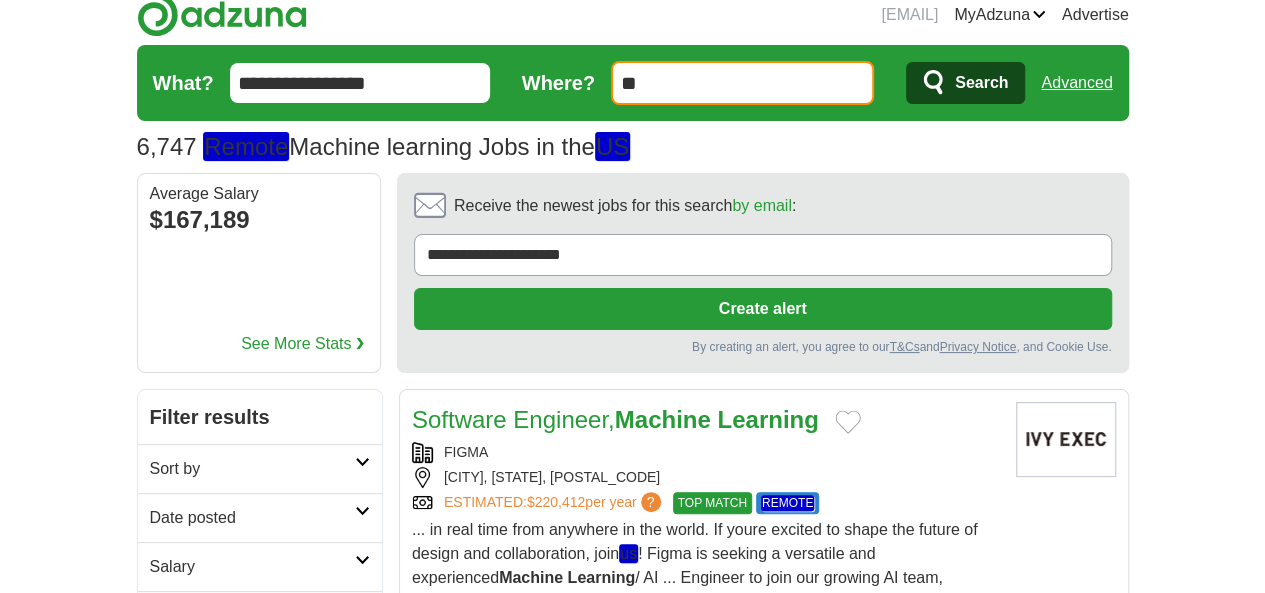 scroll, scrollTop: 0, scrollLeft: 0, axis: both 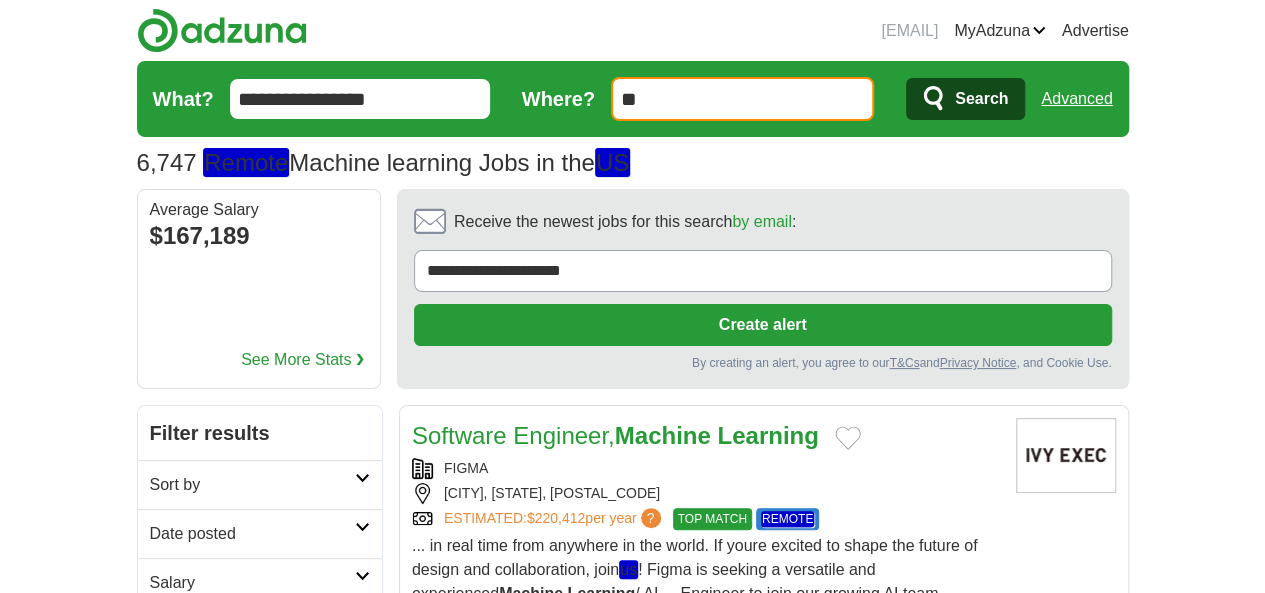 drag, startPoint x: 439, startPoint y: 336, endPoint x: 0, endPoint y: 298, distance: 440.64157 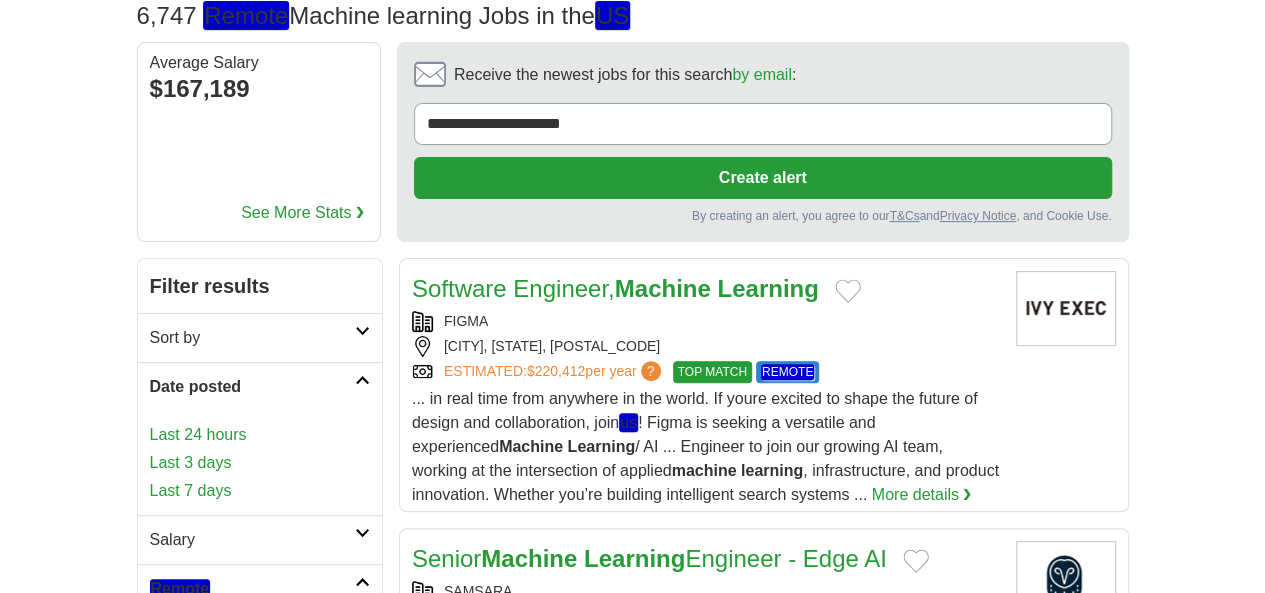 scroll, scrollTop: 200, scrollLeft: 0, axis: vertical 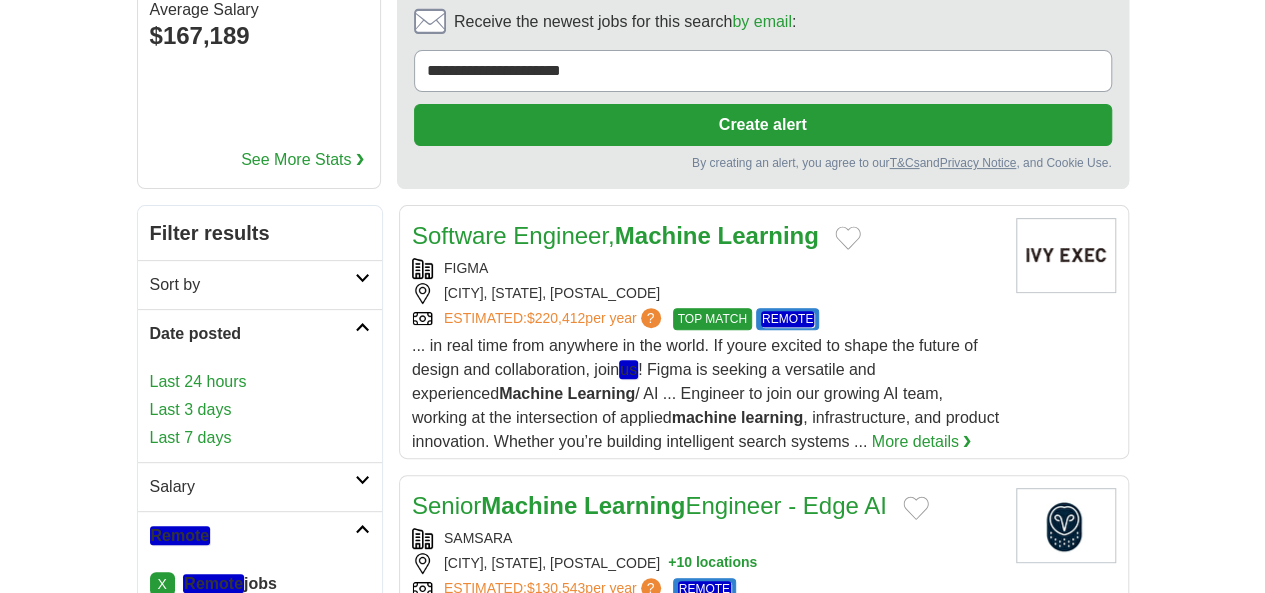 click on "Last 3 days" at bounding box center (260, 410) 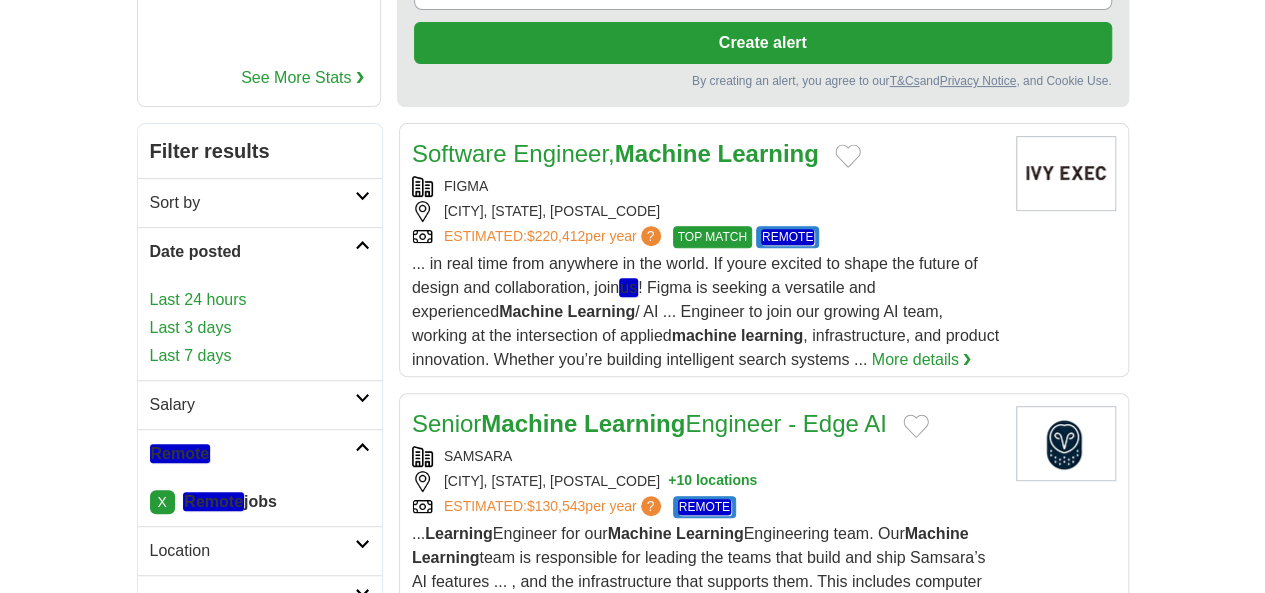 scroll, scrollTop: 400, scrollLeft: 0, axis: vertical 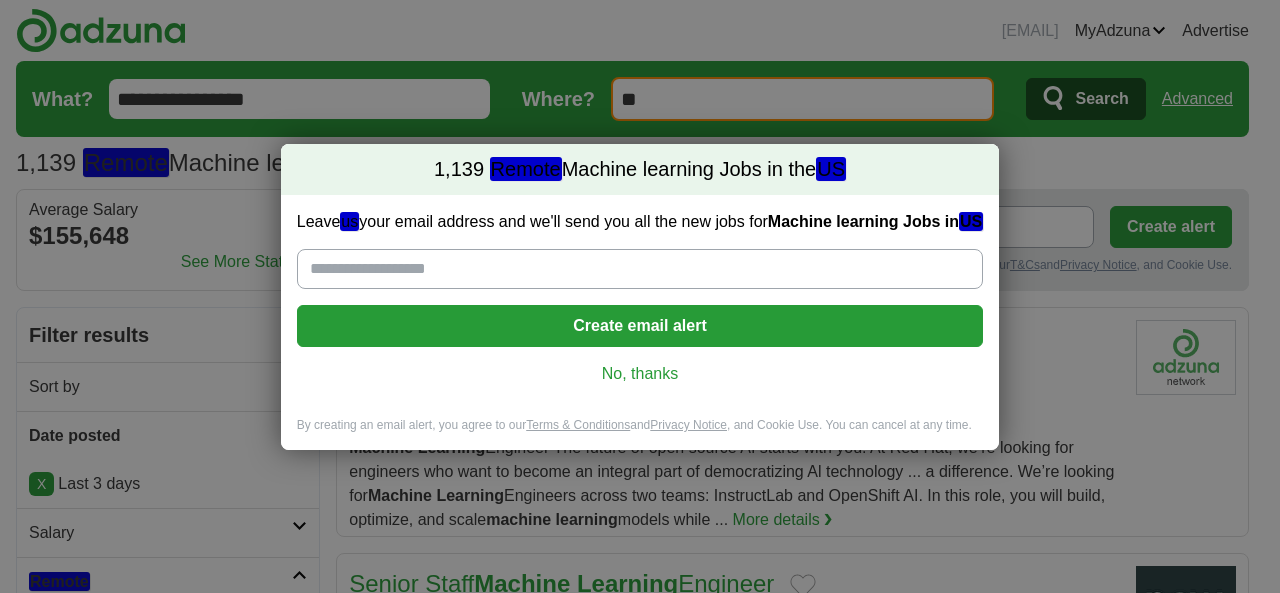 click on "1,139
Remote  Machine learning Jobs in the  US
Leave  us  your email address and we'll send you all the new jobs for  Machine learning  Jobs in  US
Create email alert
No, thanks
By creating an email alert, you agree to our  Terms & Conditions  and  Privacy Notice , and Cookie Use. You can cancel at any time.
Loading..." at bounding box center (640, 296) 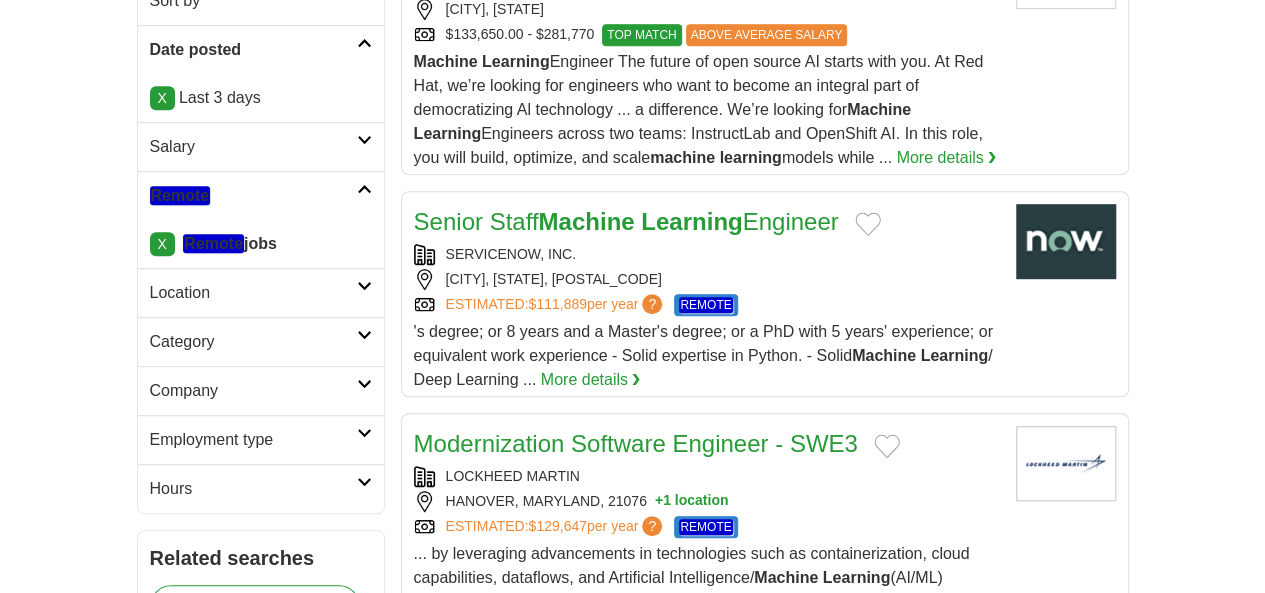 scroll, scrollTop: 500, scrollLeft: 0, axis: vertical 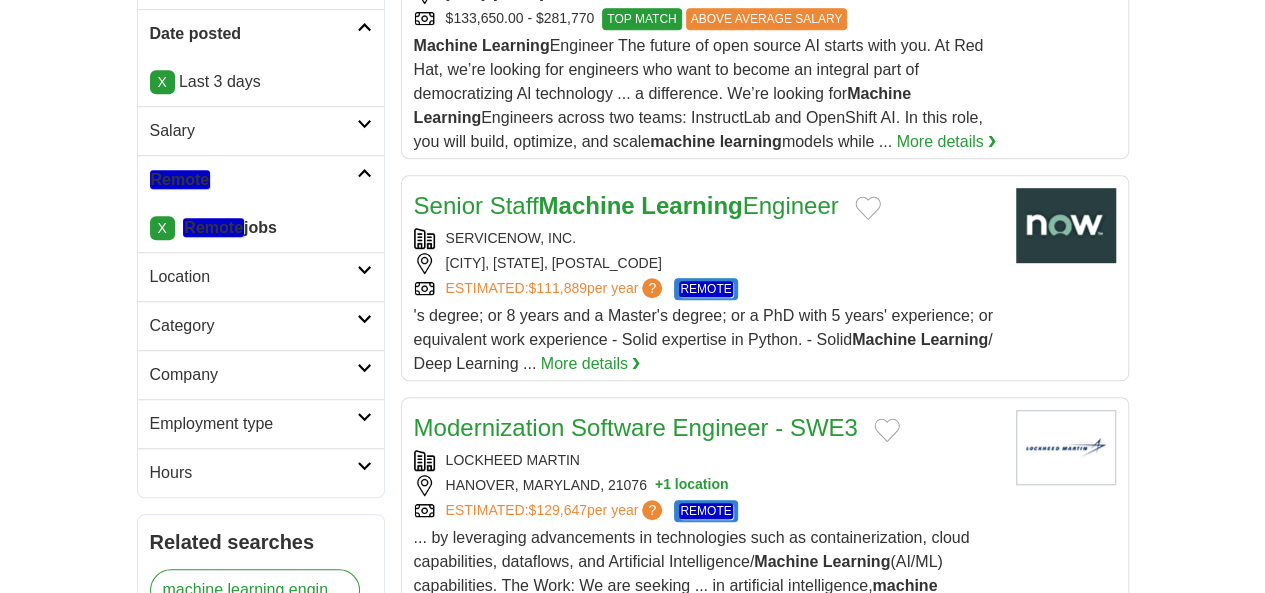 click on "Hours" at bounding box center [261, 472] 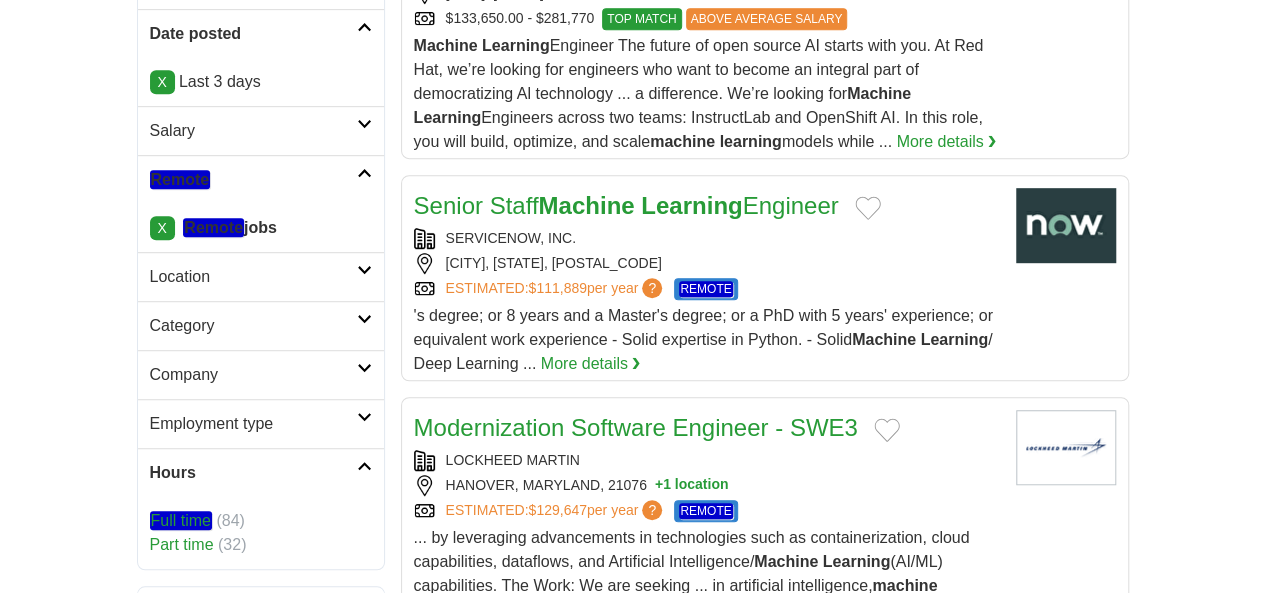 click on "Hours" at bounding box center (261, 472) 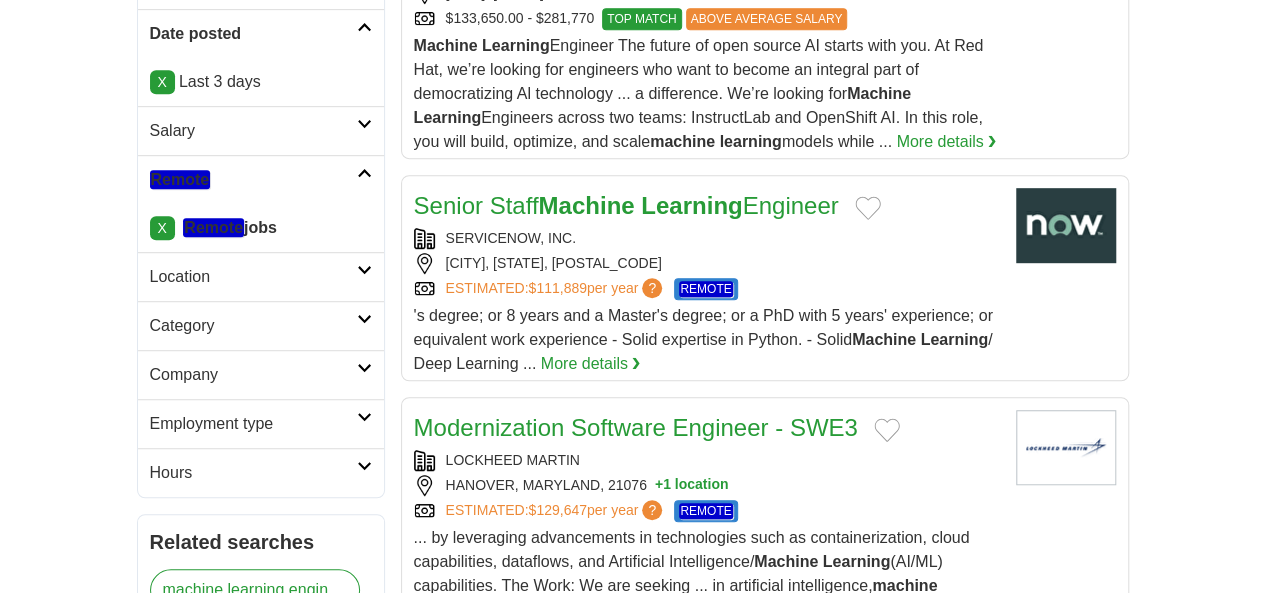 click on "Employment type" at bounding box center [261, 423] 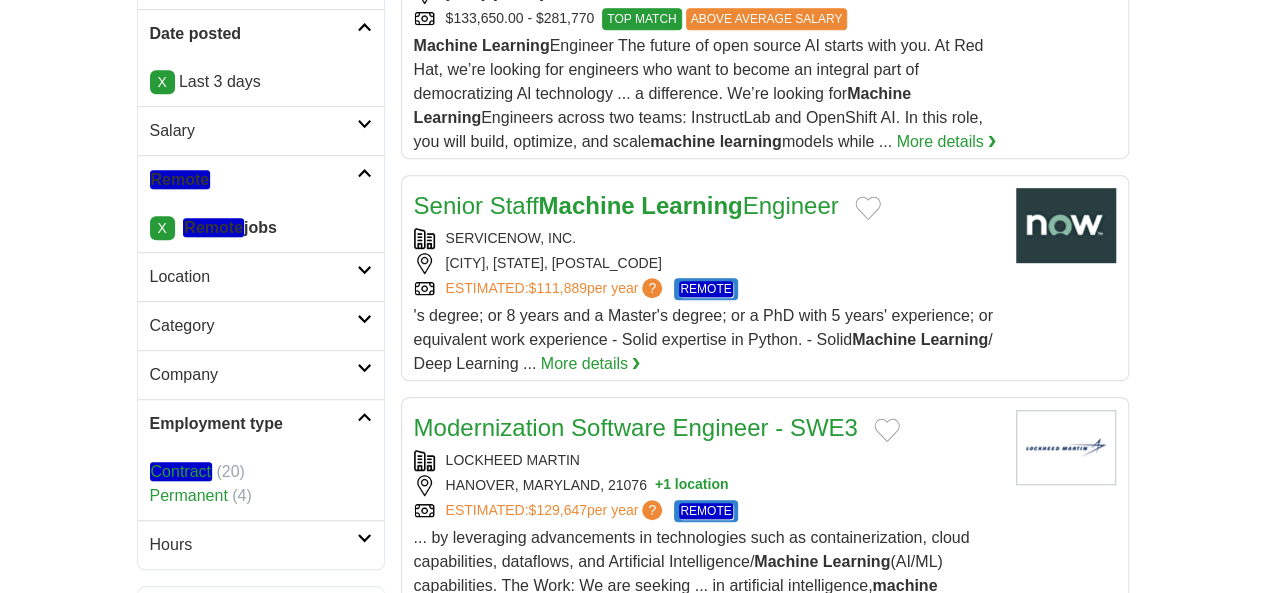 click on "Employment type" at bounding box center [261, 423] 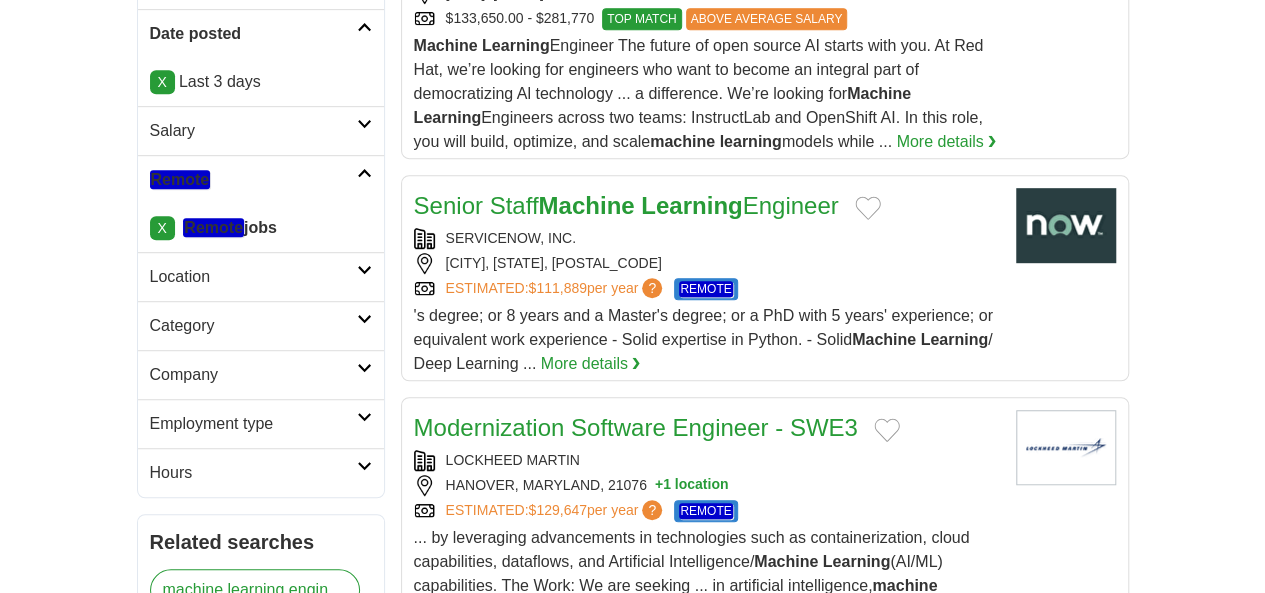 click on "Company" at bounding box center (261, 374) 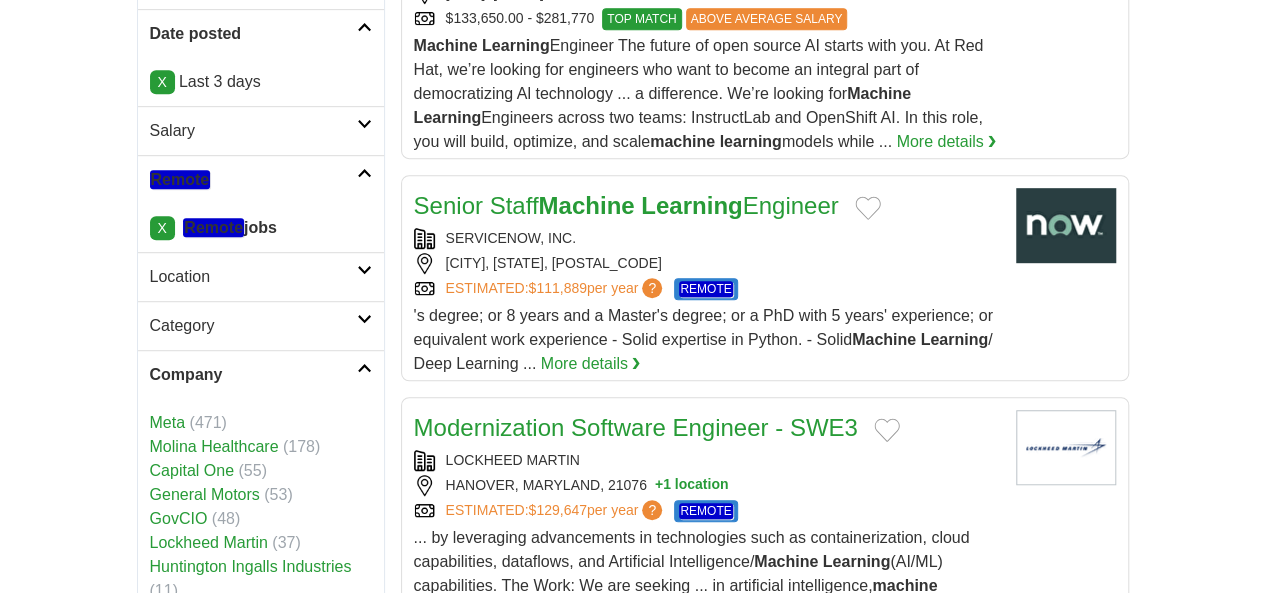 click on "Company" at bounding box center [261, 374] 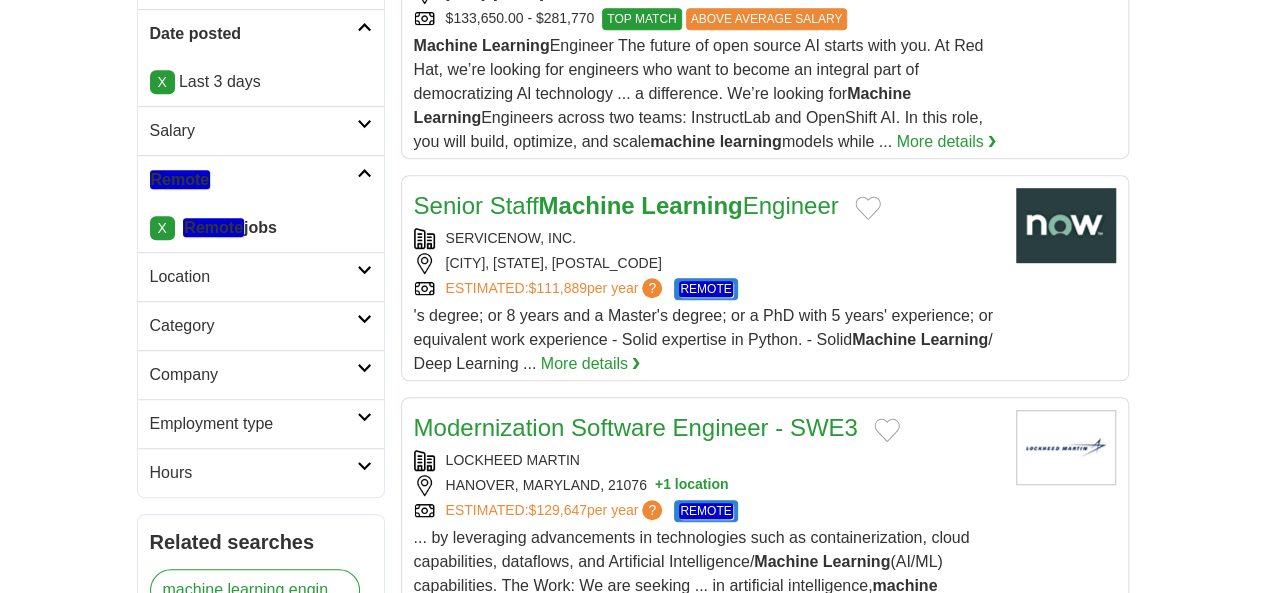 click on "Category" at bounding box center (261, 325) 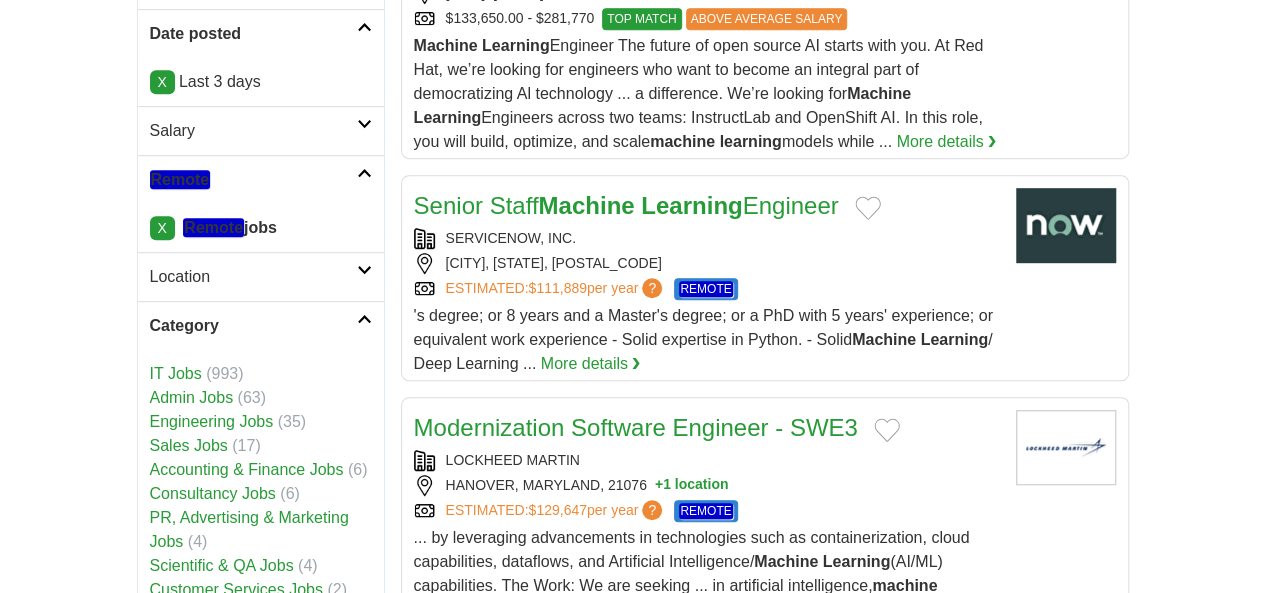 click on "Category" at bounding box center [261, 325] 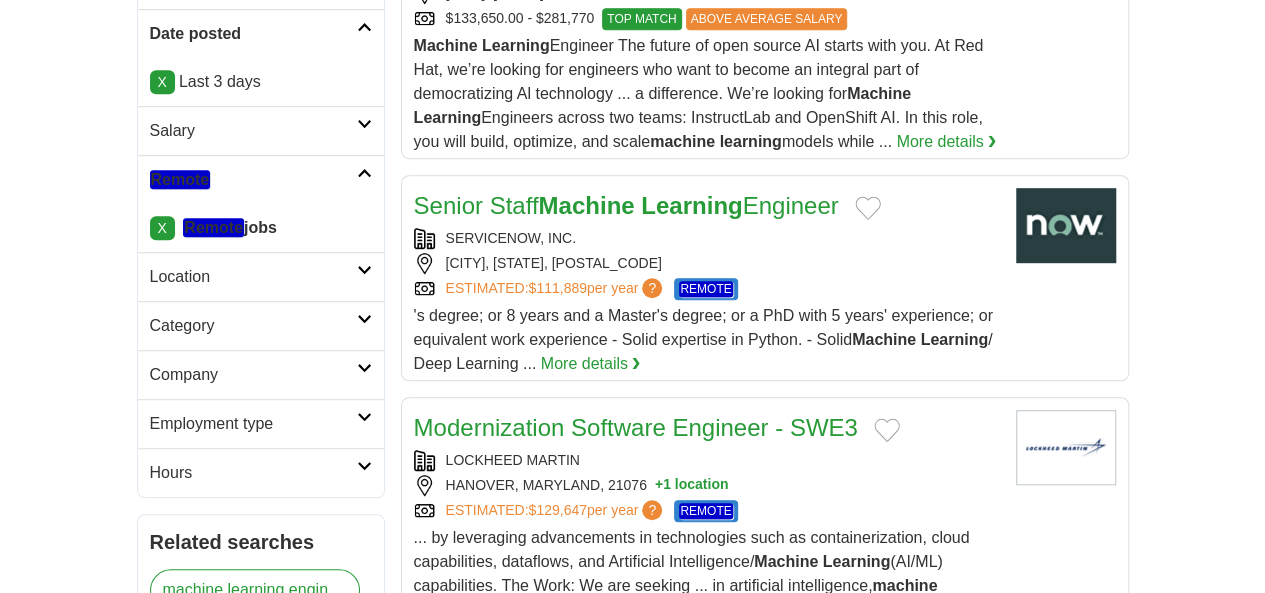 click on "Category" at bounding box center (261, 325) 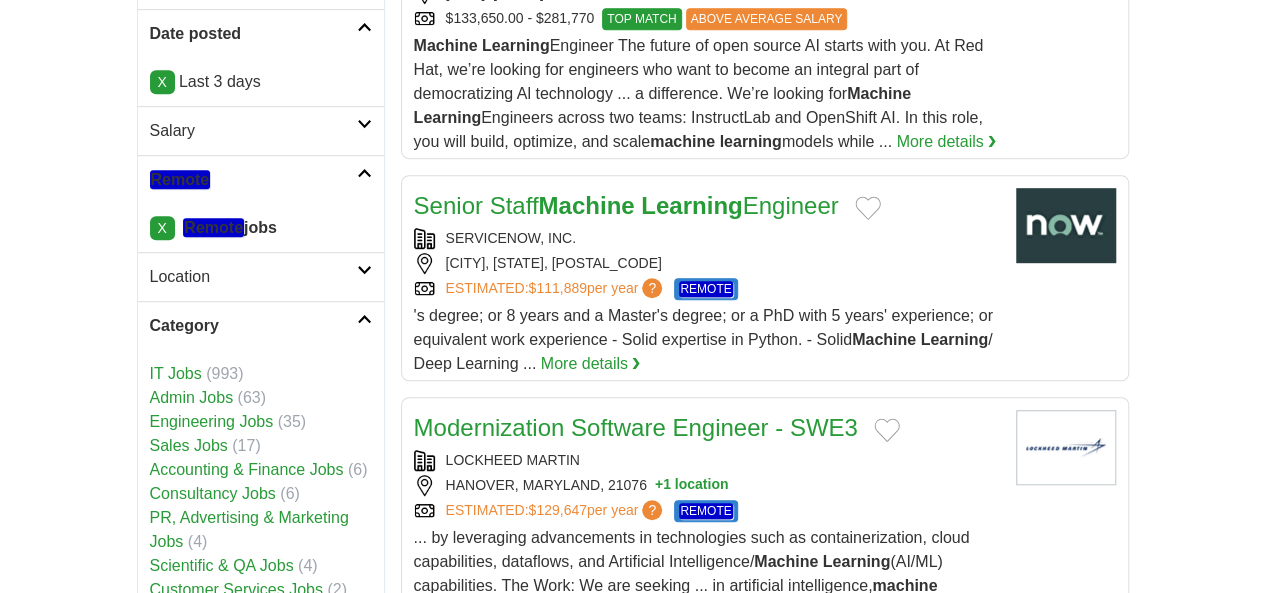 click on "Category" at bounding box center [261, 325] 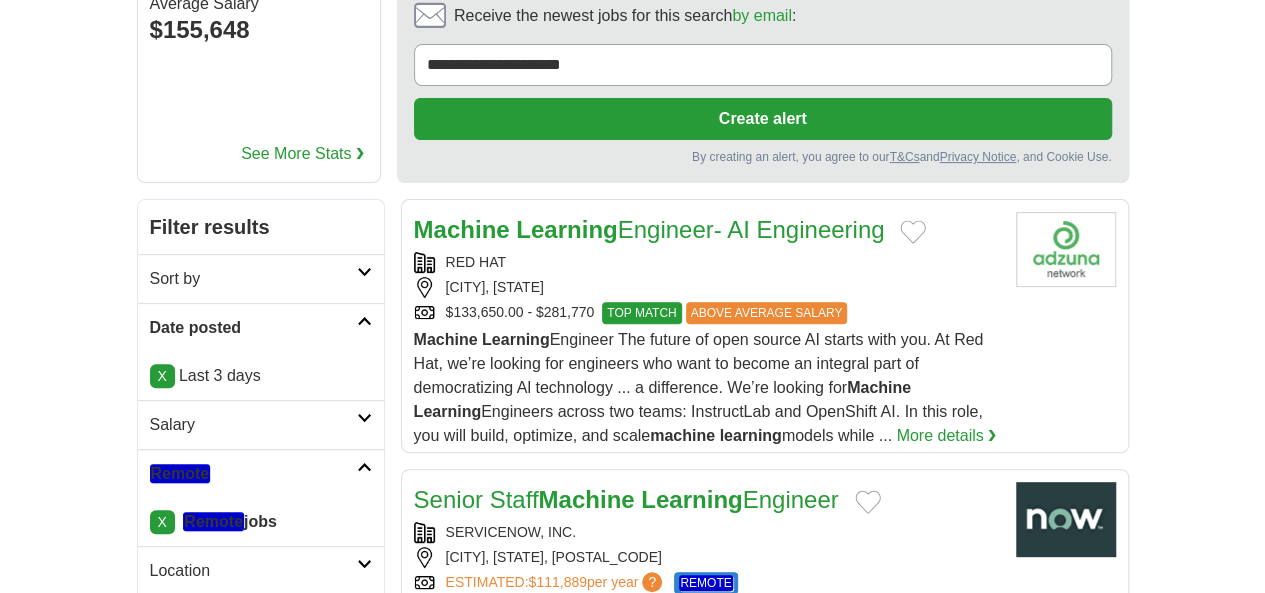 scroll, scrollTop: 200, scrollLeft: 0, axis: vertical 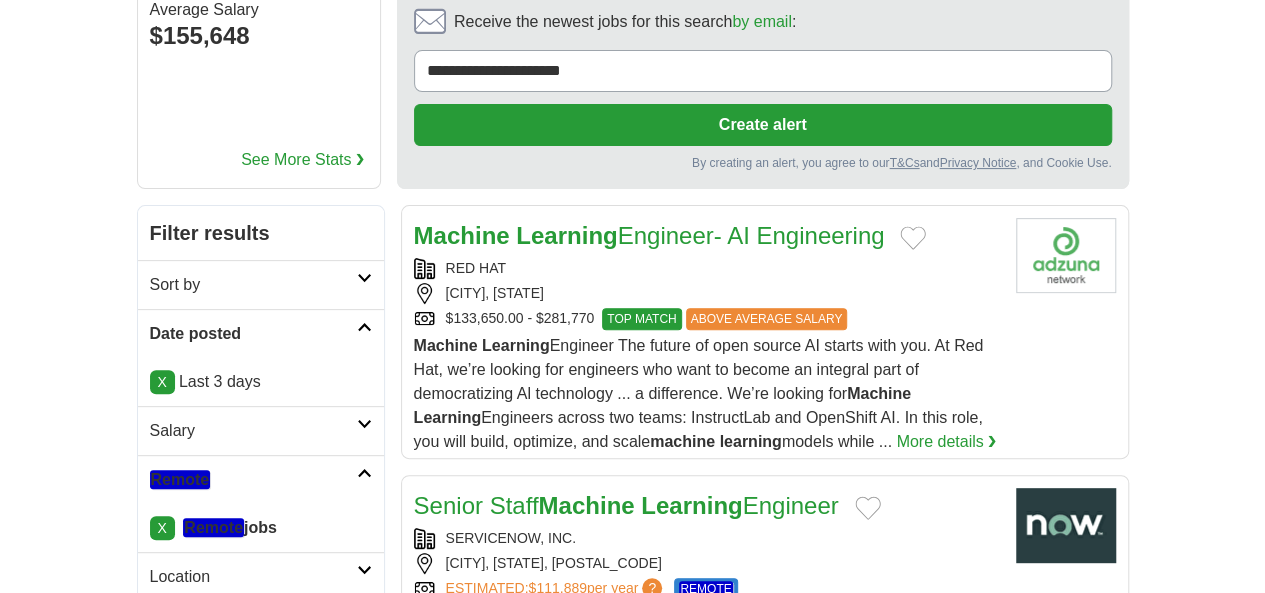 click on "Sort by" at bounding box center [253, 285] 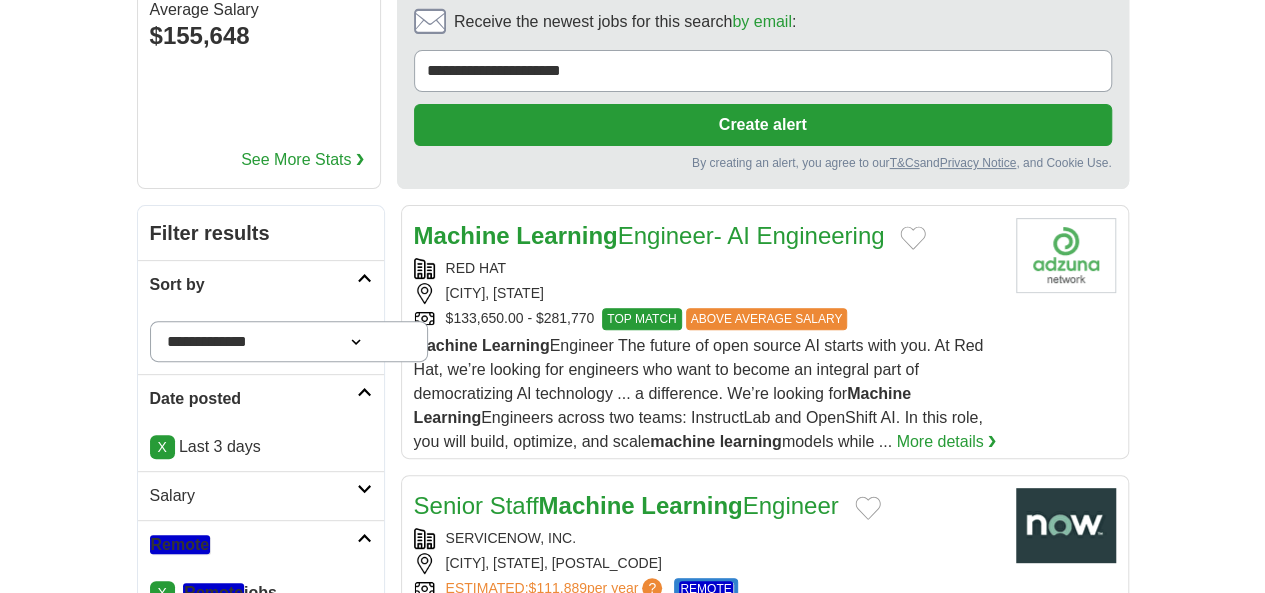 click on "Sort by" at bounding box center (253, 285) 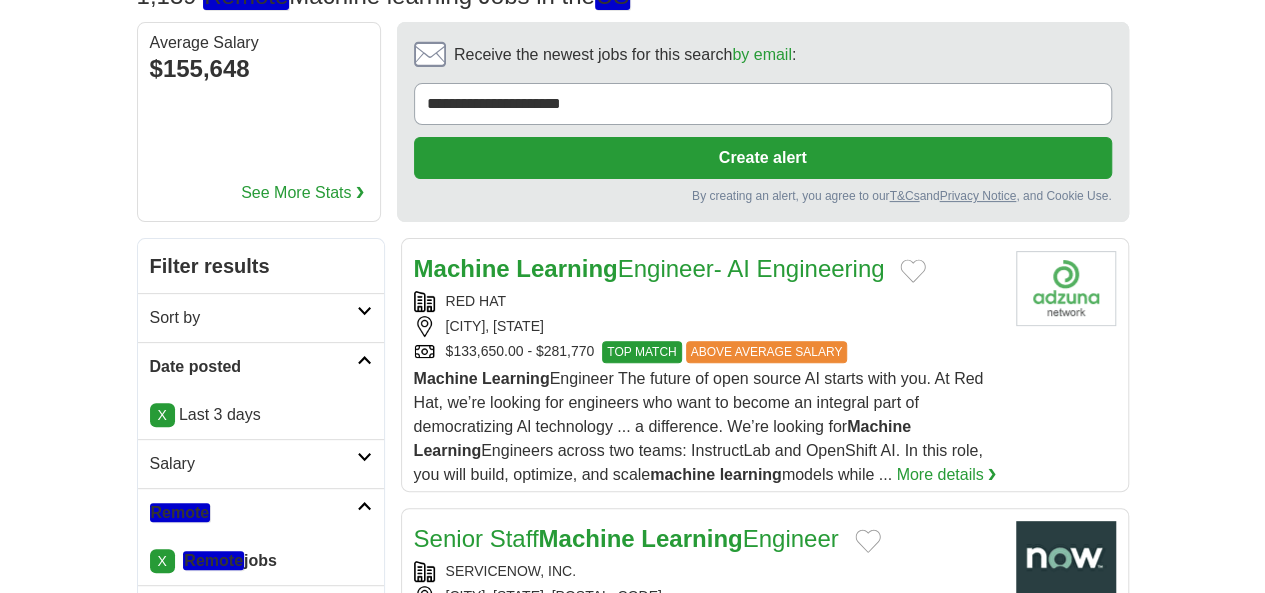 scroll, scrollTop: 100, scrollLeft: 0, axis: vertical 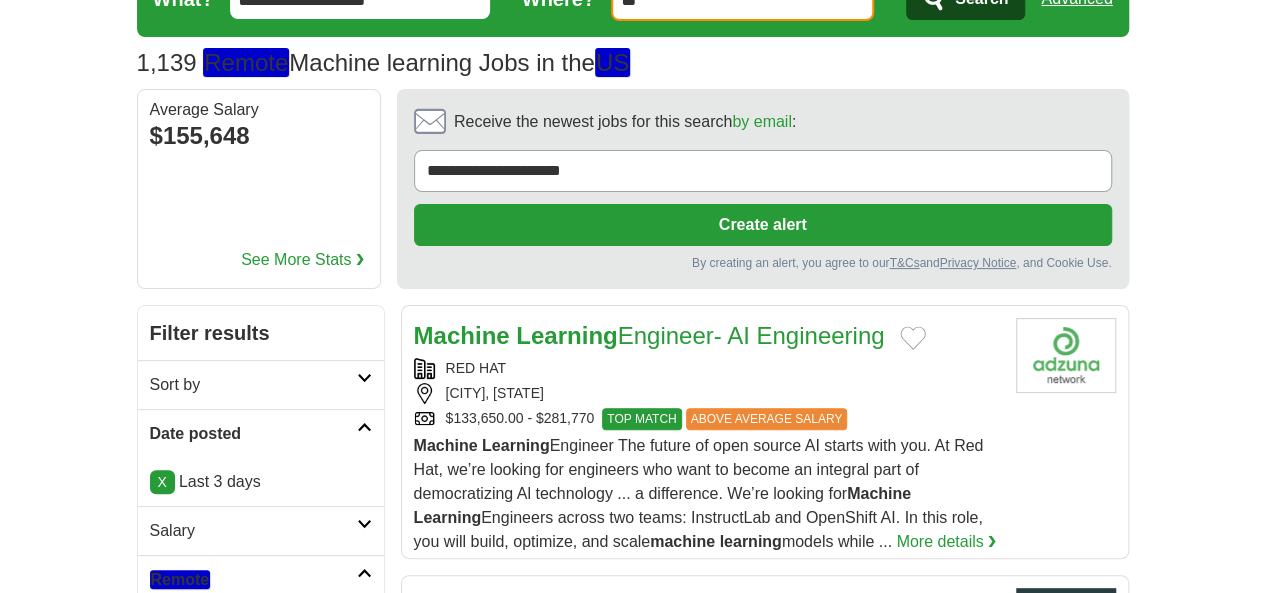 click on "More details ❯" at bounding box center [946, 542] 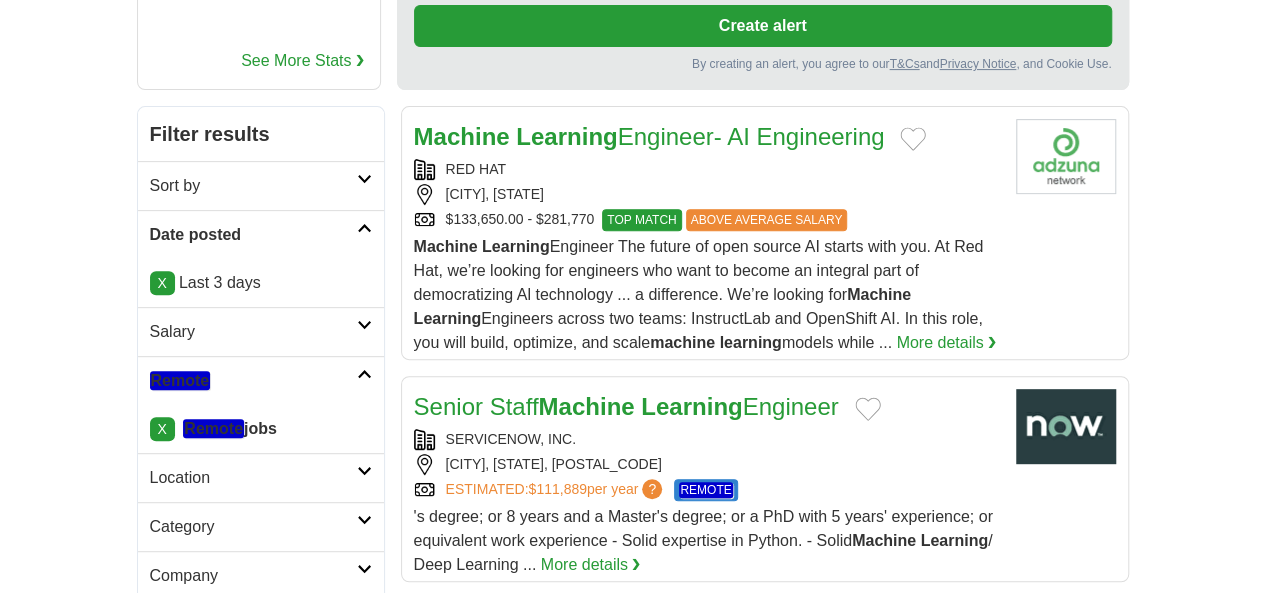 scroll, scrollTop: 300, scrollLeft: 0, axis: vertical 